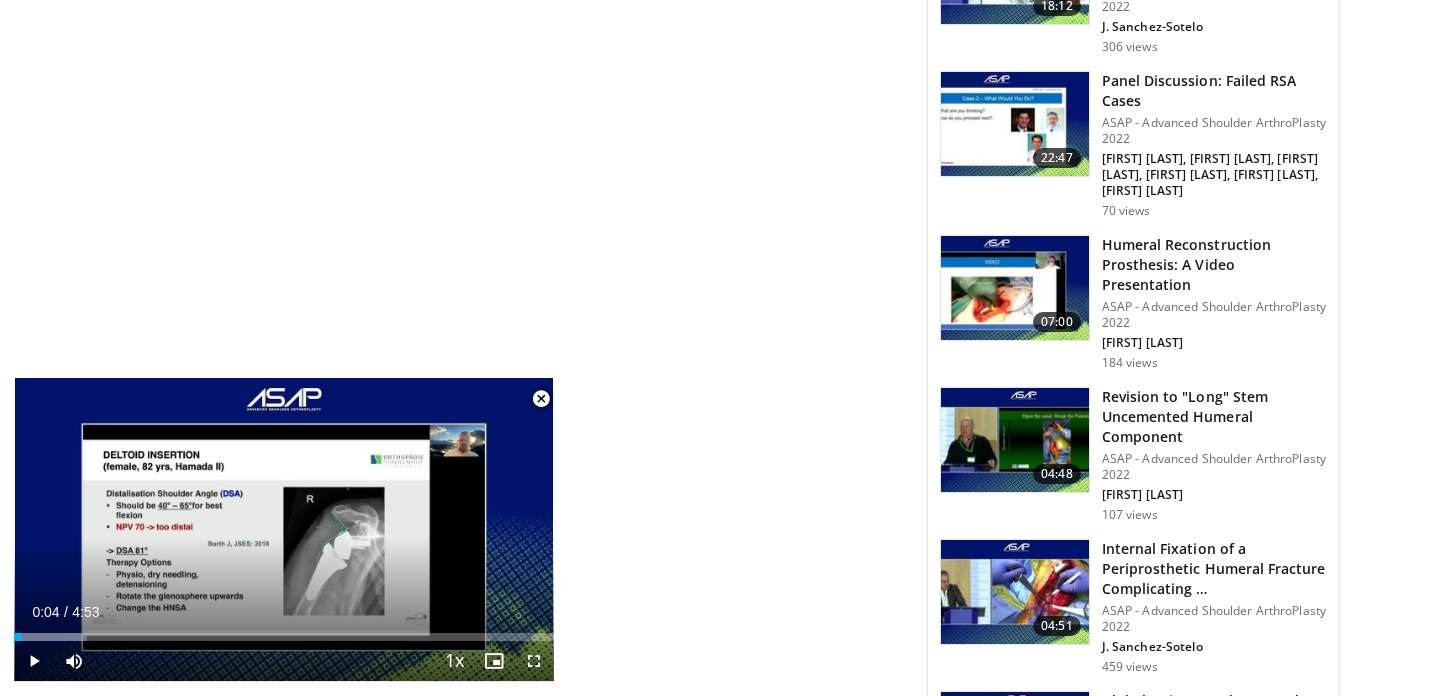 scroll, scrollTop: 2386, scrollLeft: 0, axis: vertical 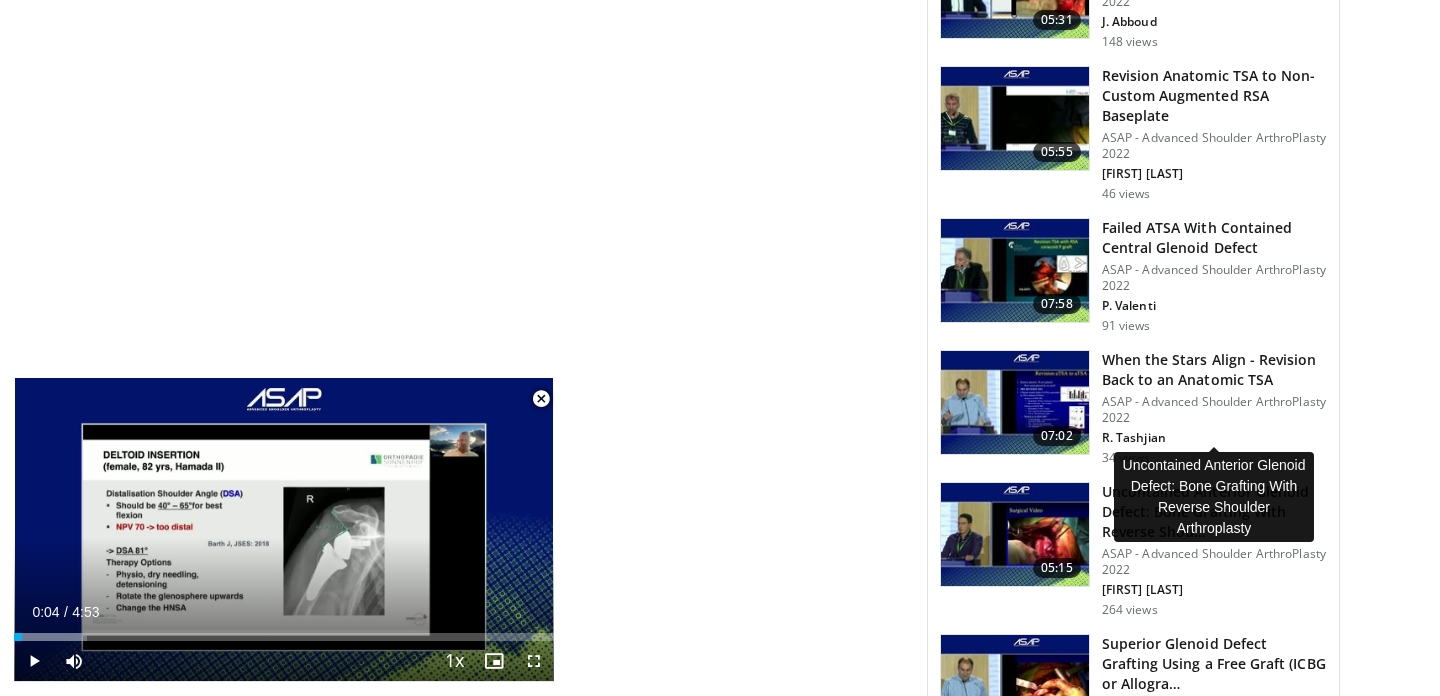 click on "Uncontained Anterior Glenoid Defect: Bone Grafting With Reverse Shou…" at bounding box center (1214, 512) 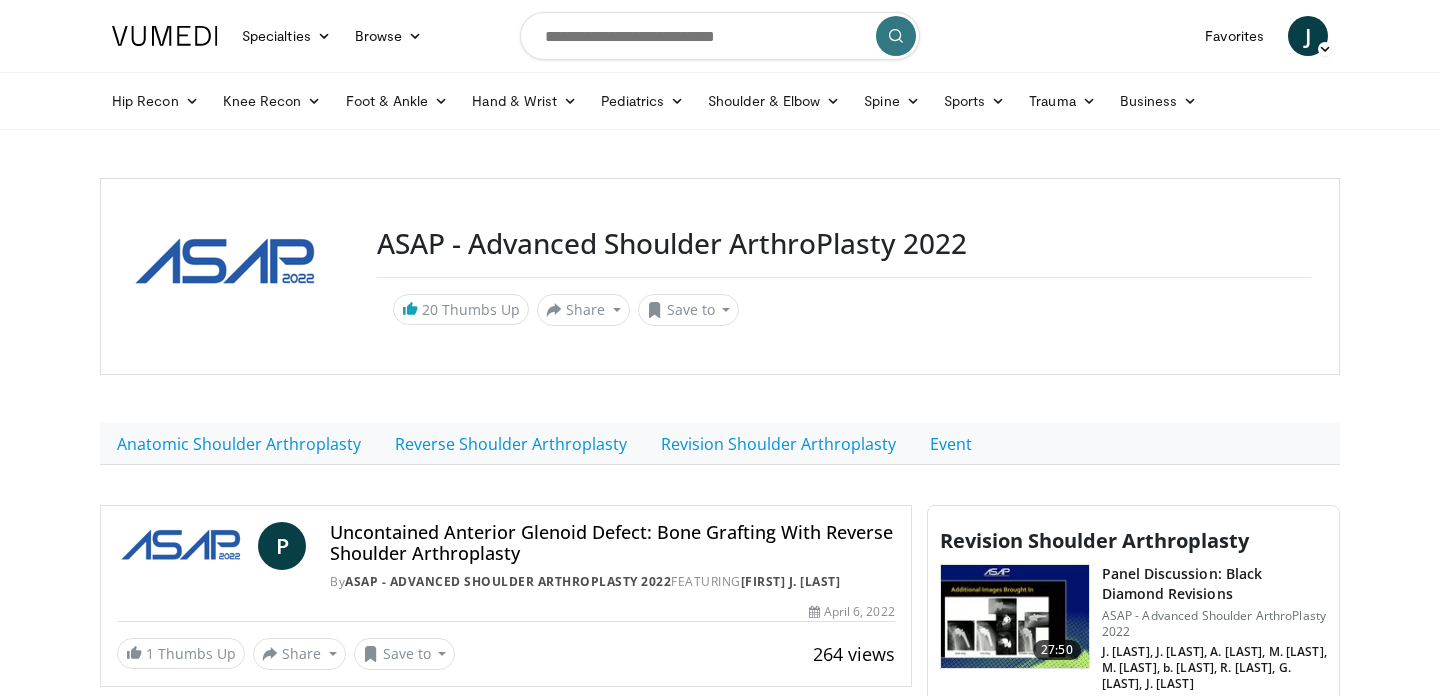 scroll, scrollTop: 0, scrollLeft: 0, axis: both 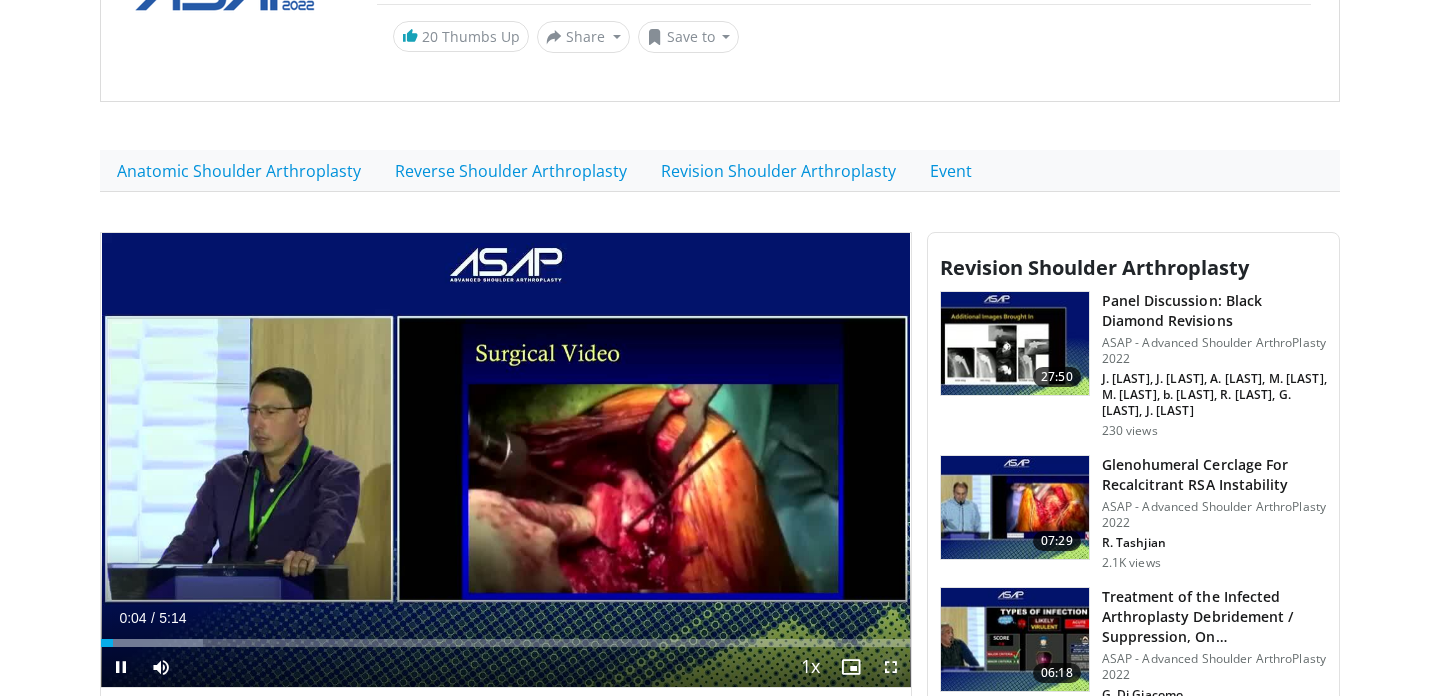 click at bounding box center (891, 667) 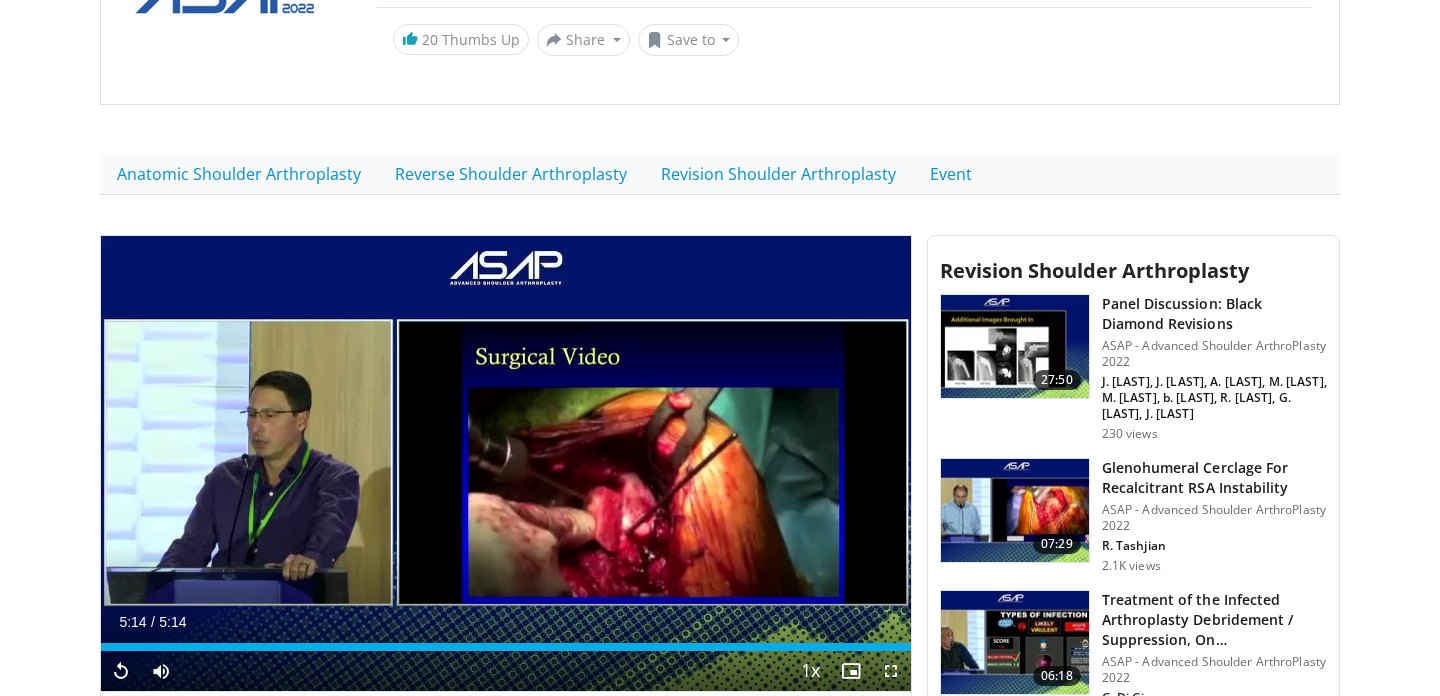scroll, scrollTop: 272, scrollLeft: 0, axis: vertical 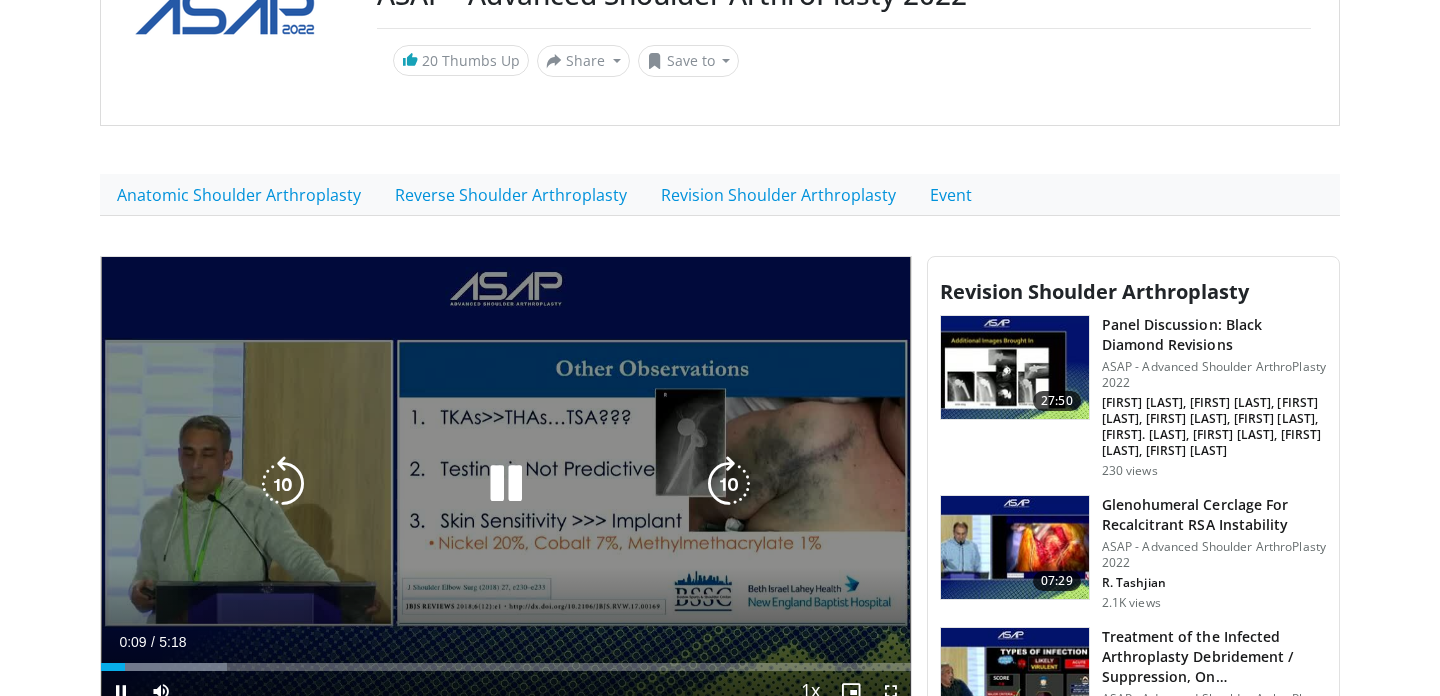 click at bounding box center (506, 484) 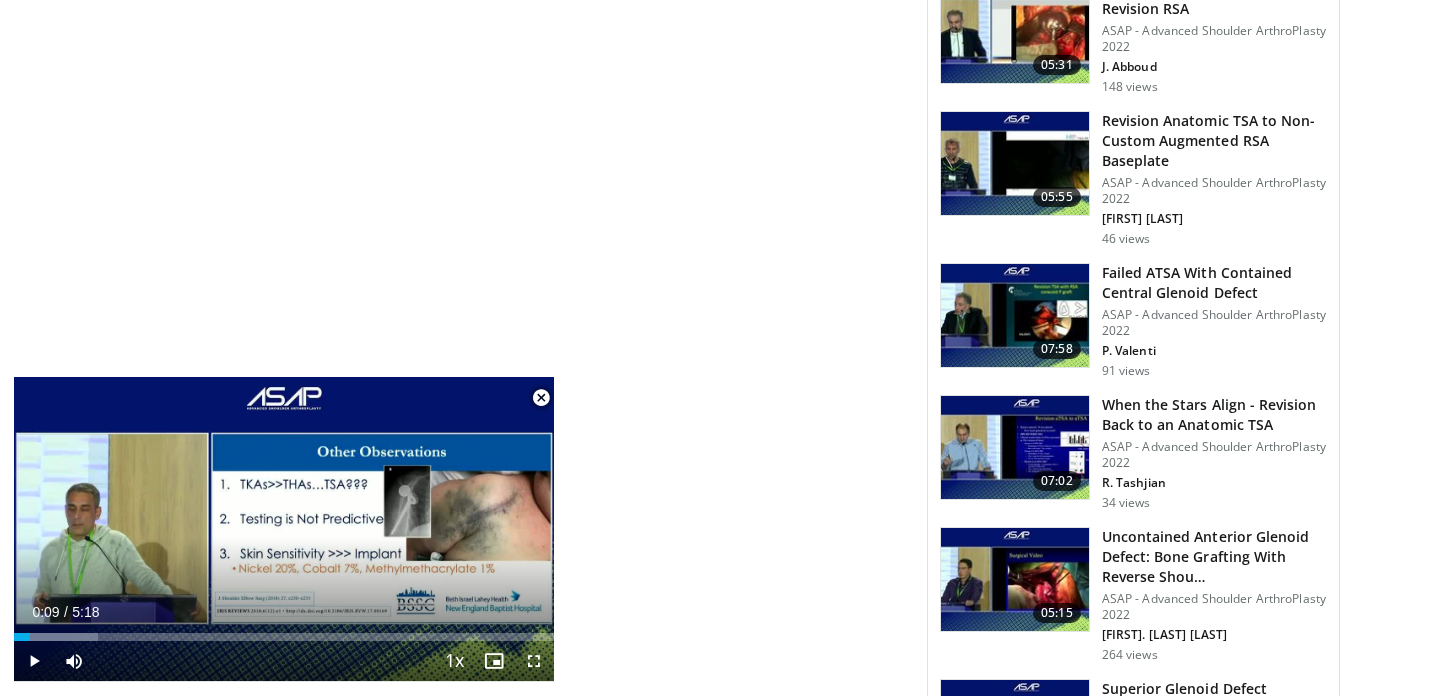 scroll, scrollTop: 5742, scrollLeft: 0, axis: vertical 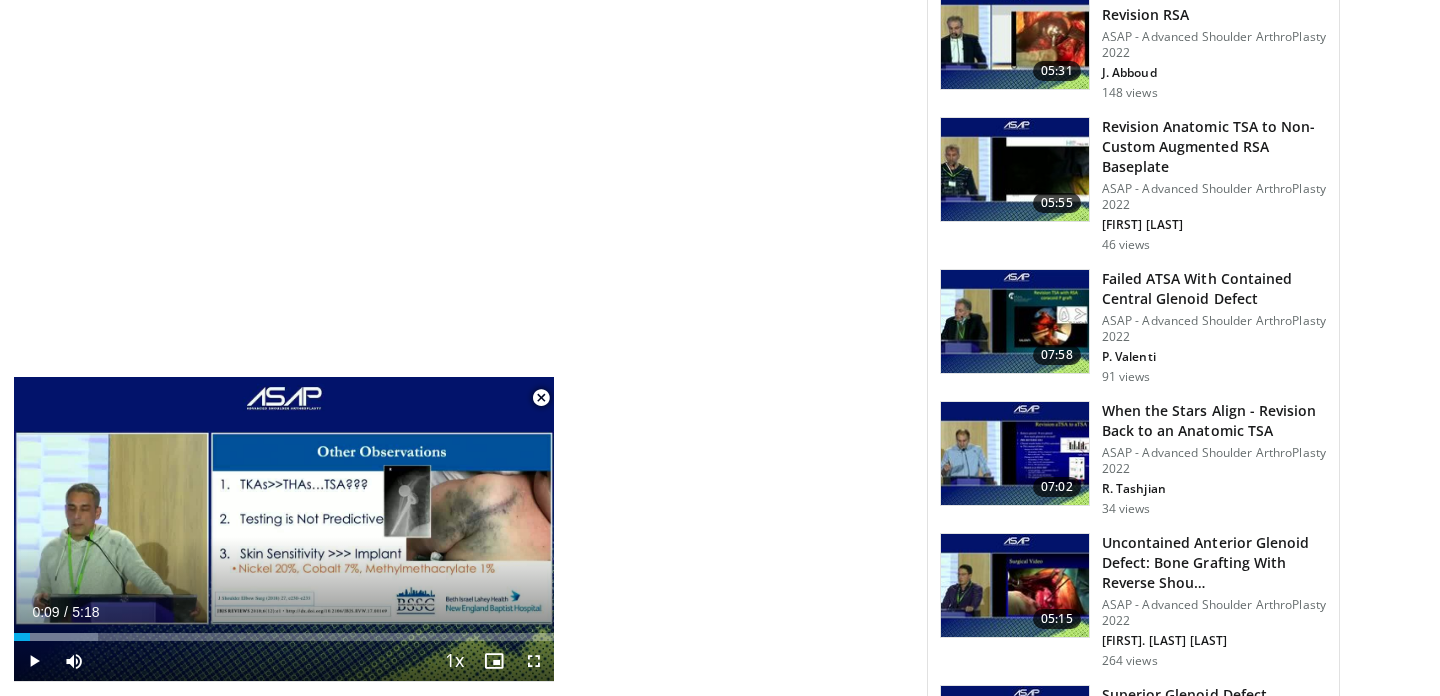 click on "When the Stars Align - Revision Back to an Anatomic TSA" at bounding box center [1214, 421] 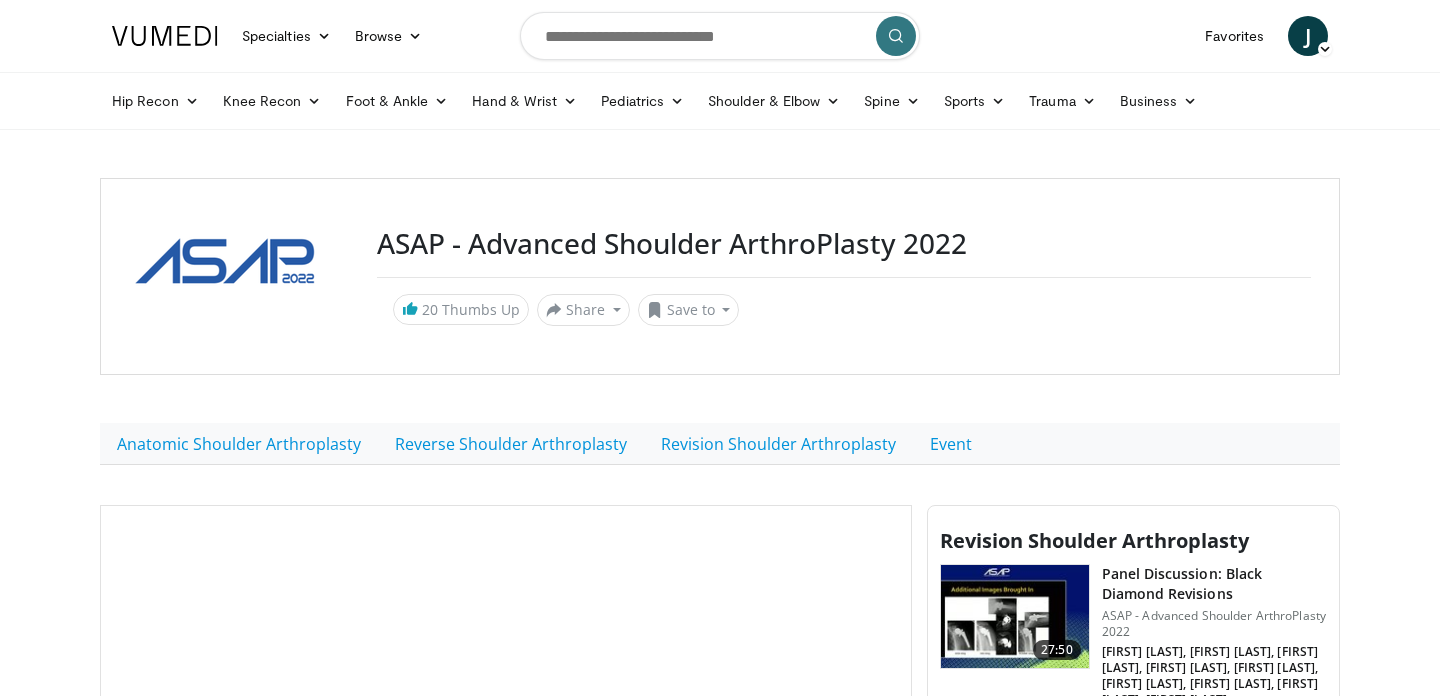scroll, scrollTop: 0, scrollLeft: 0, axis: both 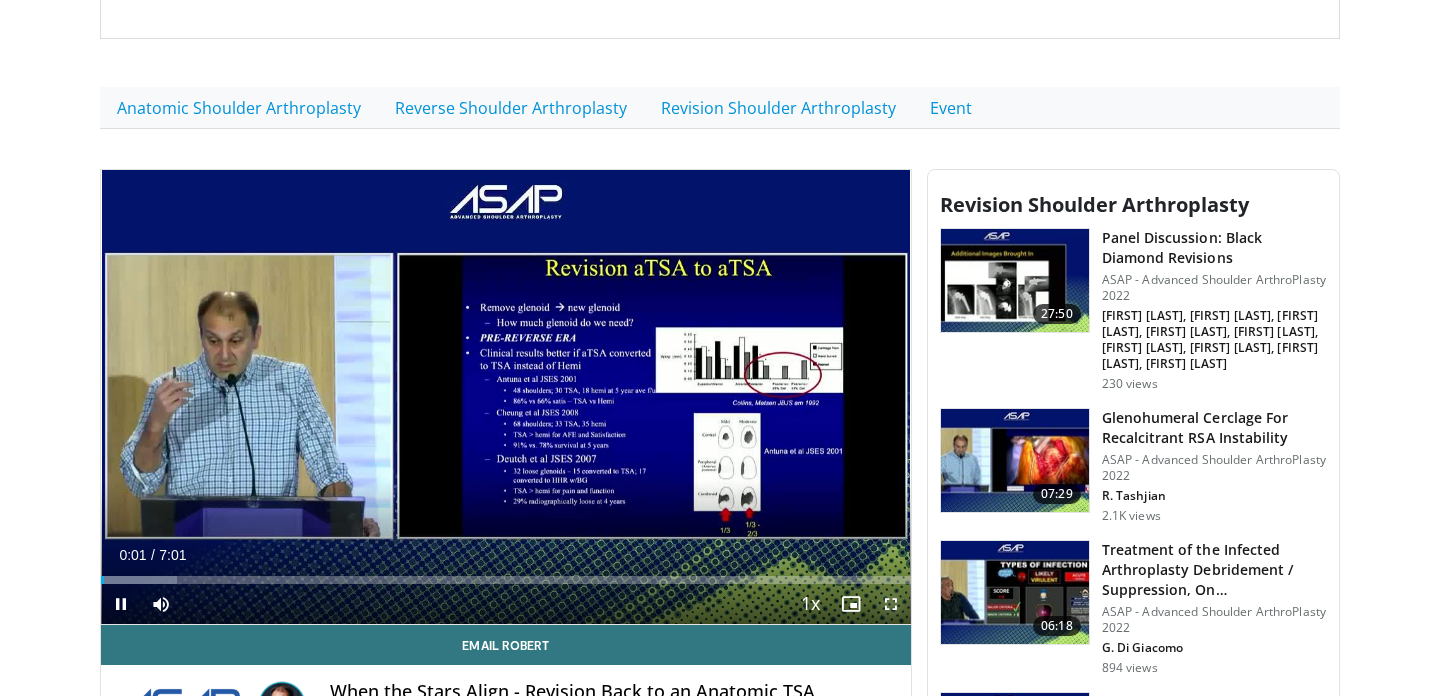 click at bounding box center [891, 604] 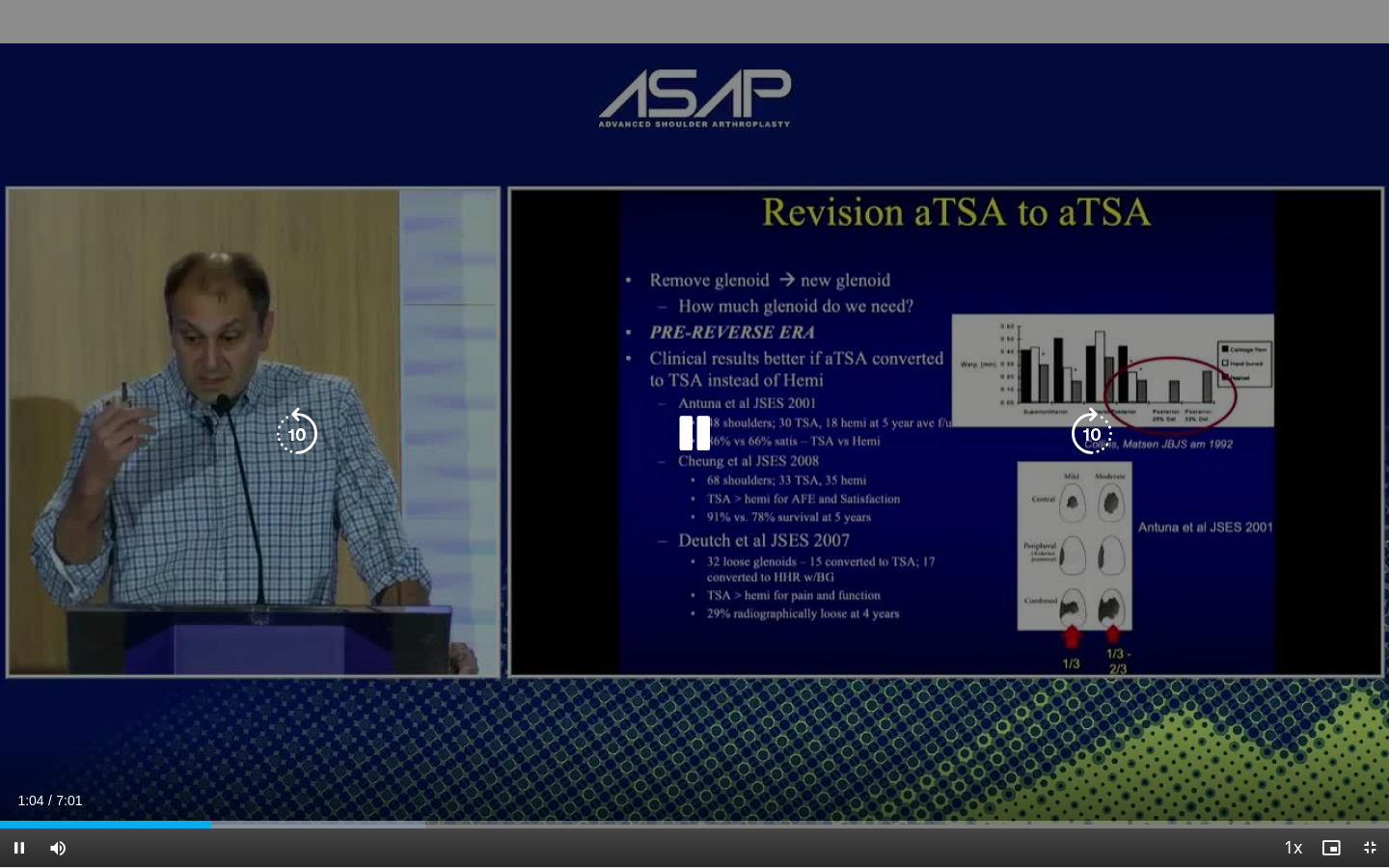 click on "10 seconds
Tap to unmute" at bounding box center (694, 433) 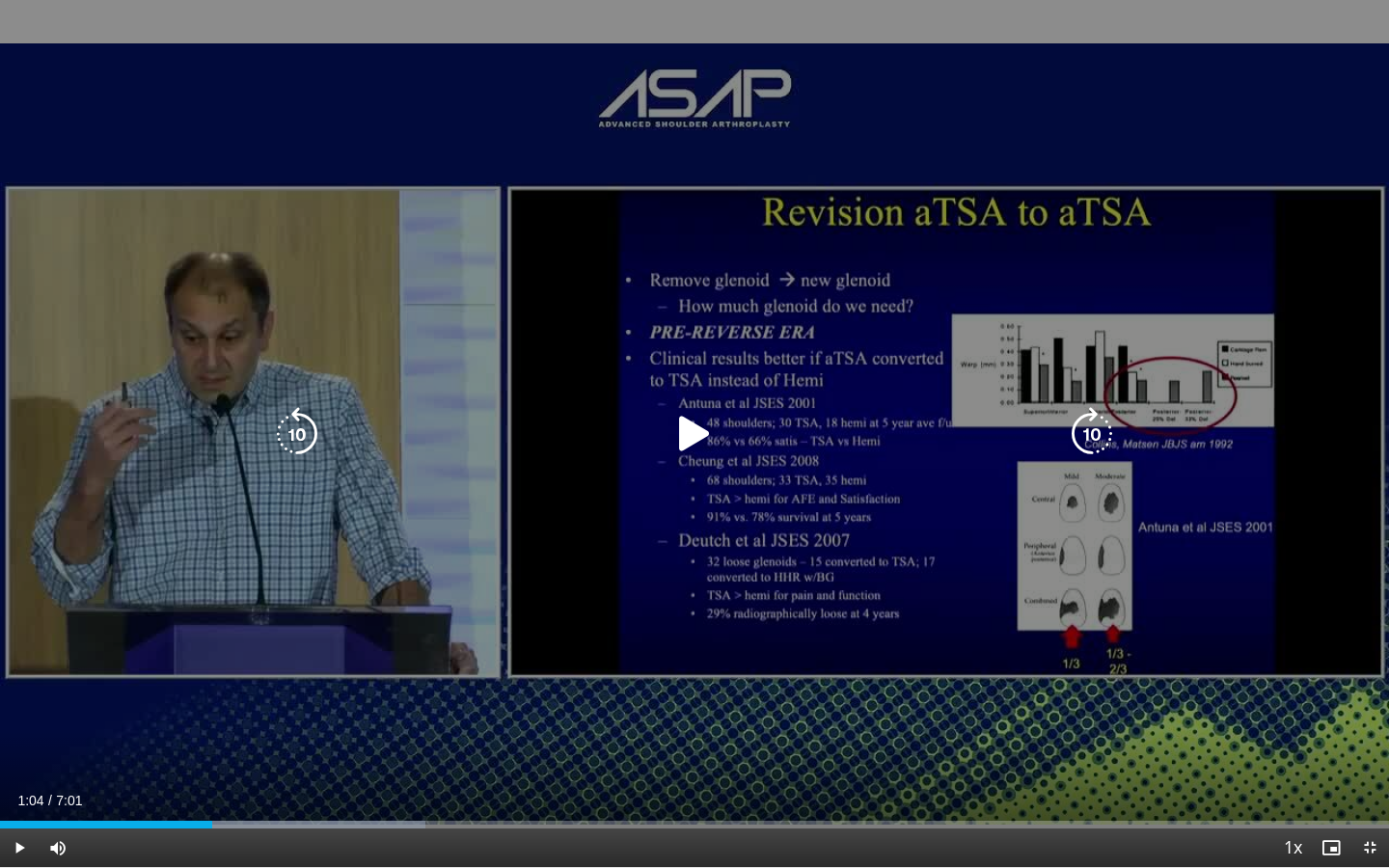 click at bounding box center (694, 434) 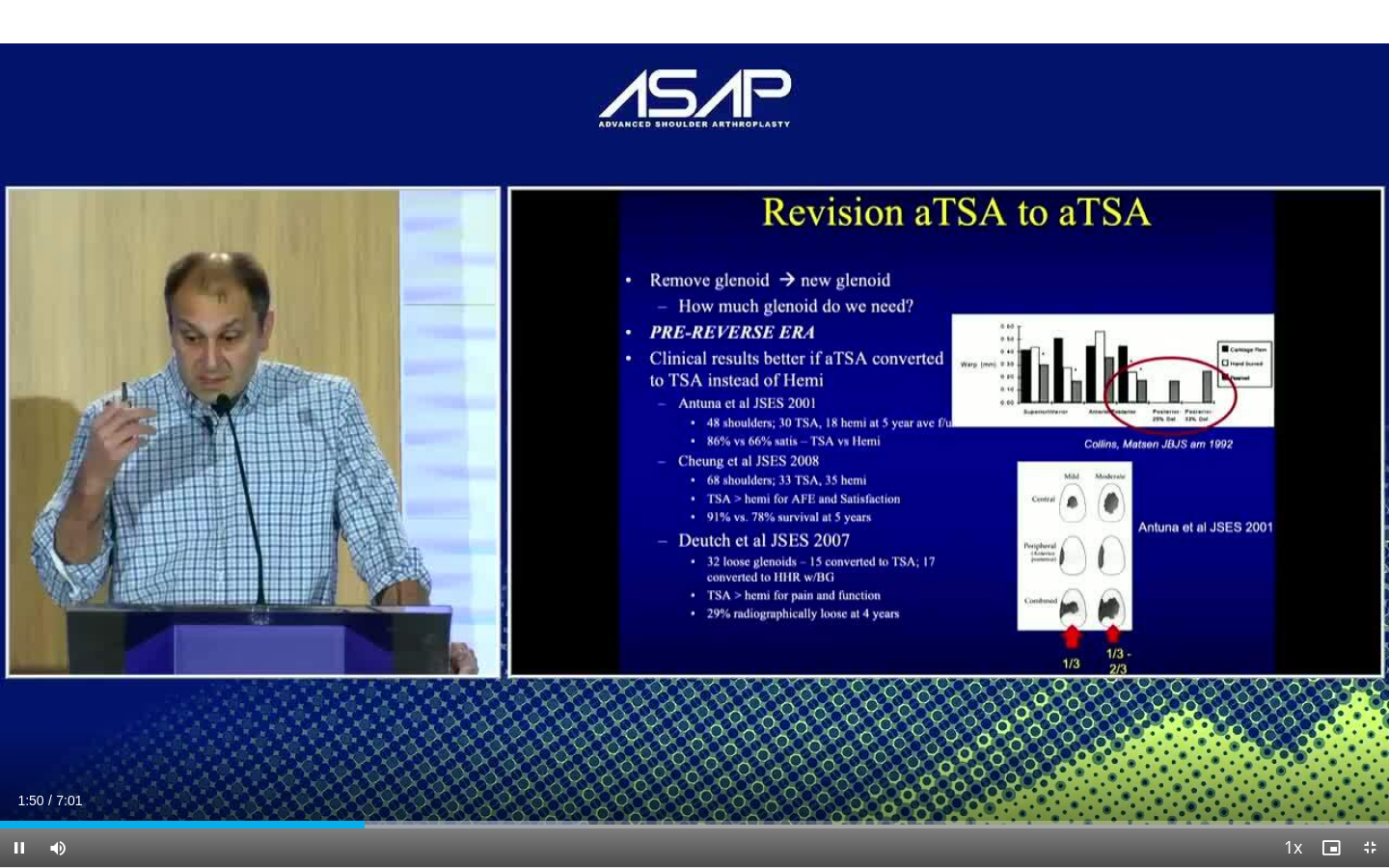 click on "Current Time  1:50 / Duration  7:01" at bounding box center (694, 800) 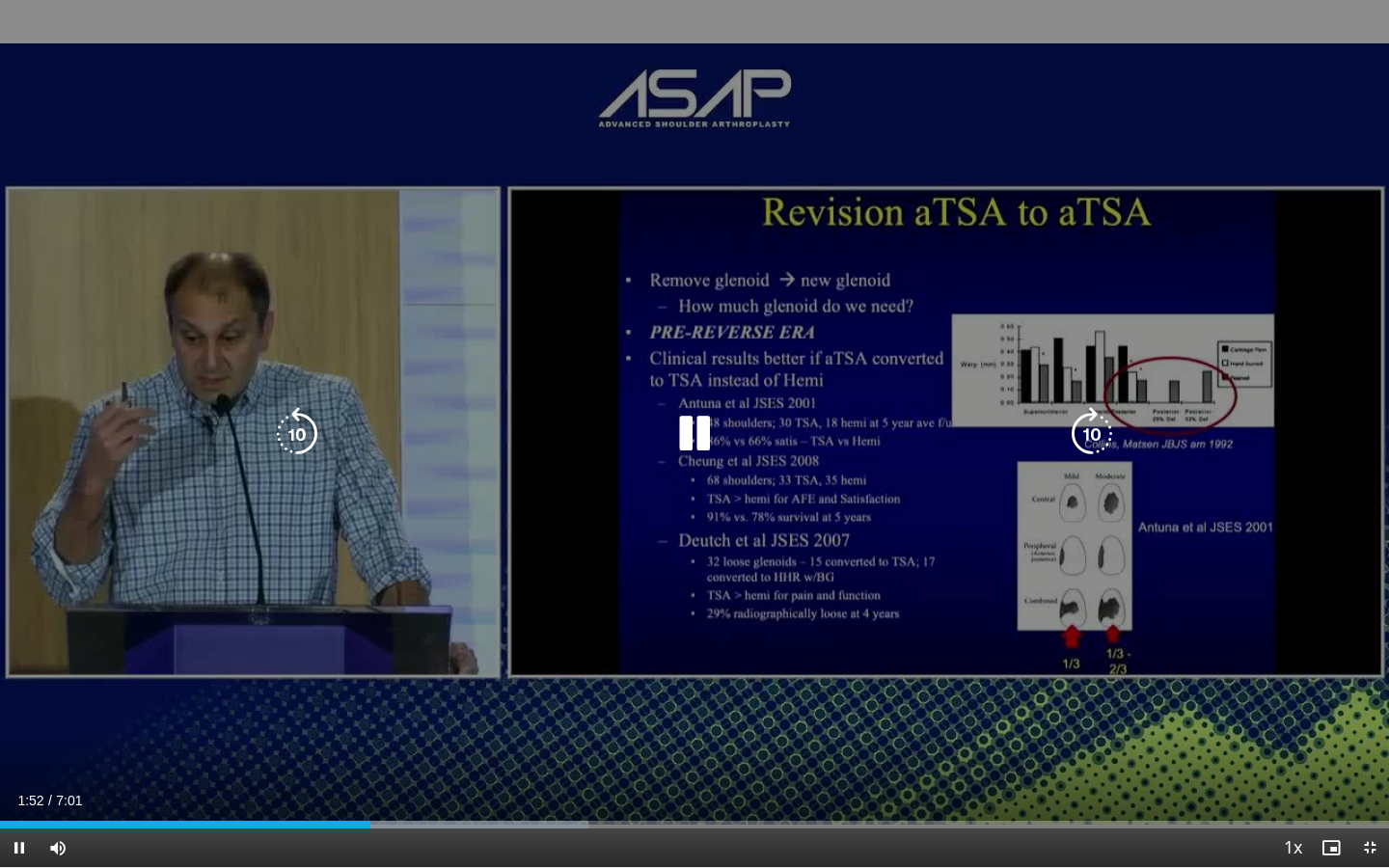 click on "10 seconds
Tap to unmute" at bounding box center [694, 433] 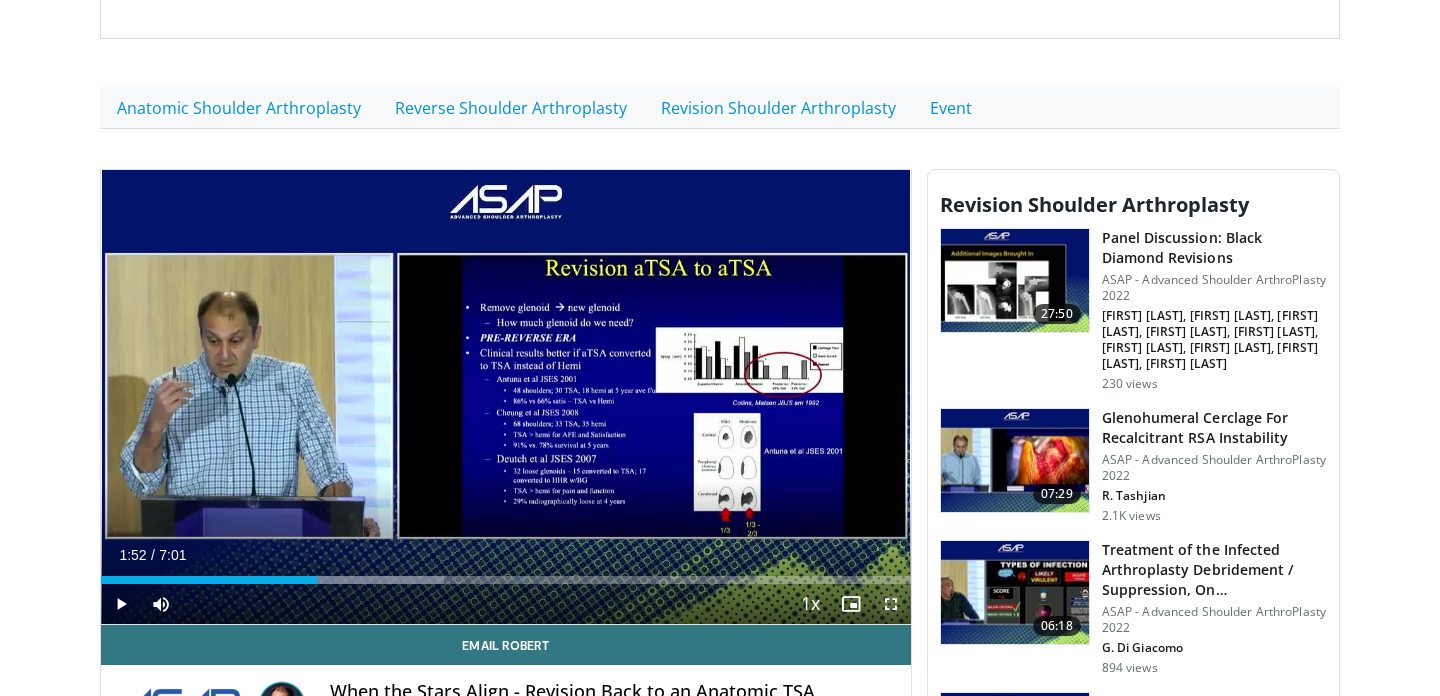 click at bounding box center [891, 604] 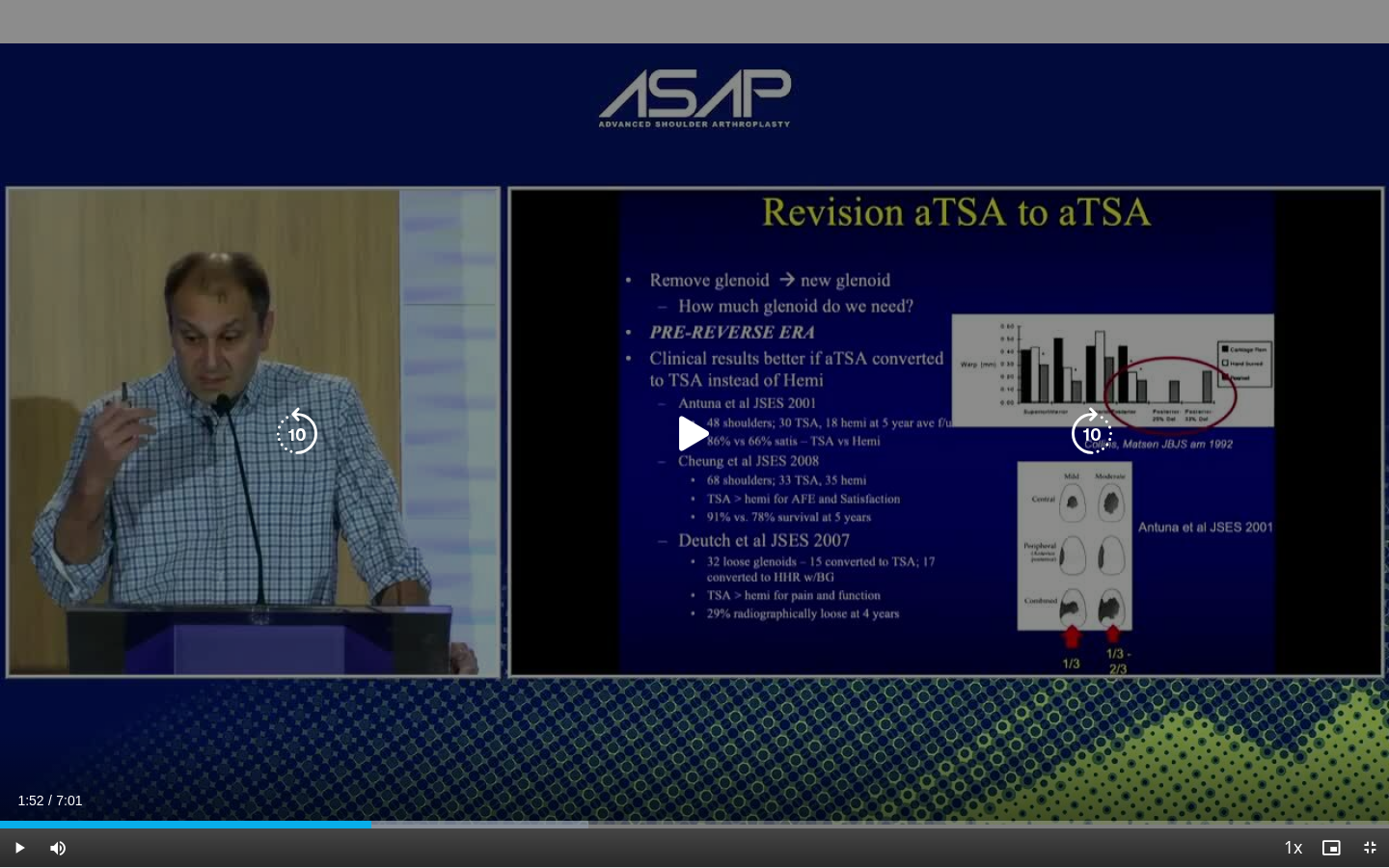 click at bounding box center (694, 434) 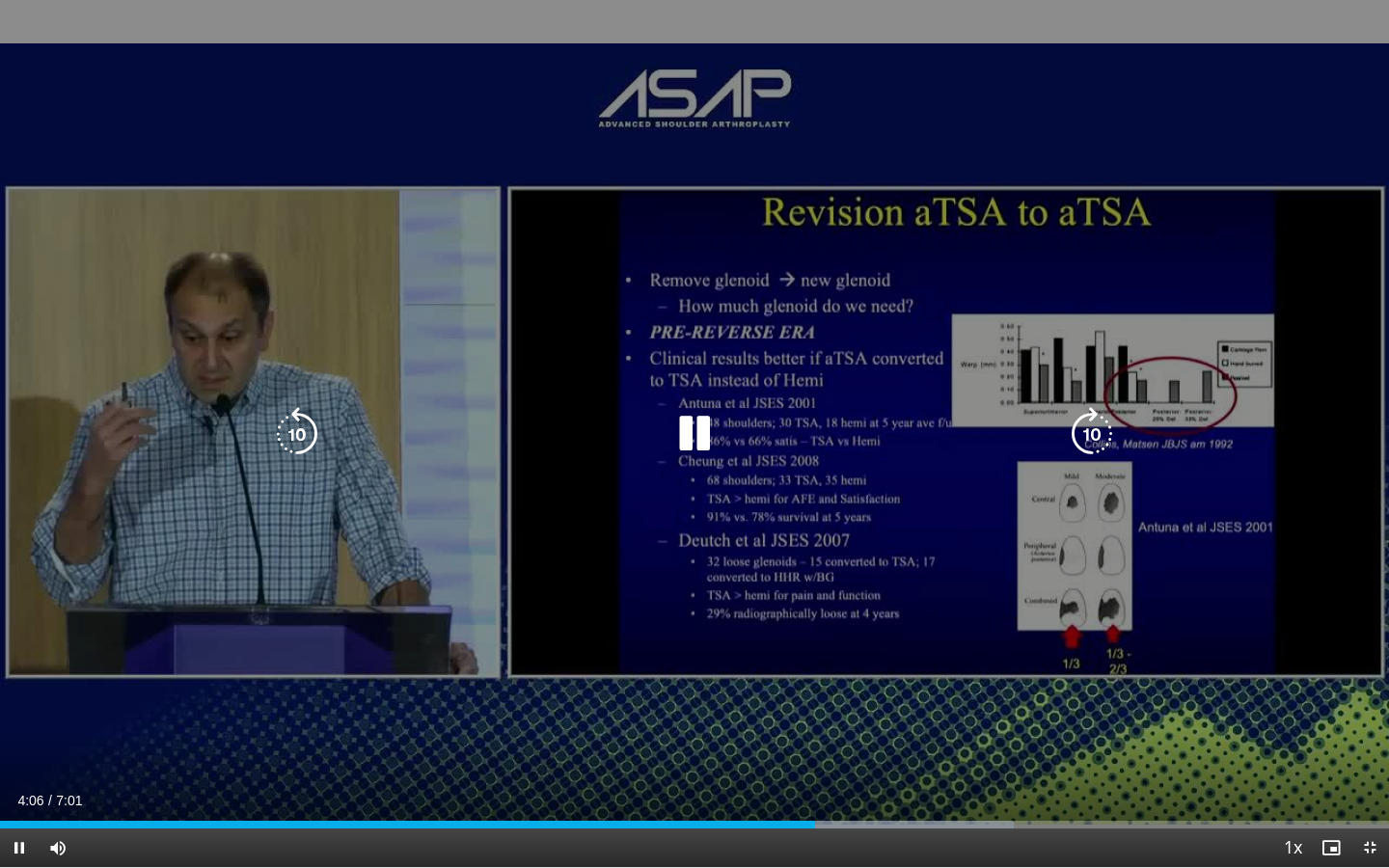 click on "10 seconds
Tap to unmute" at bounding box center (694, 433) 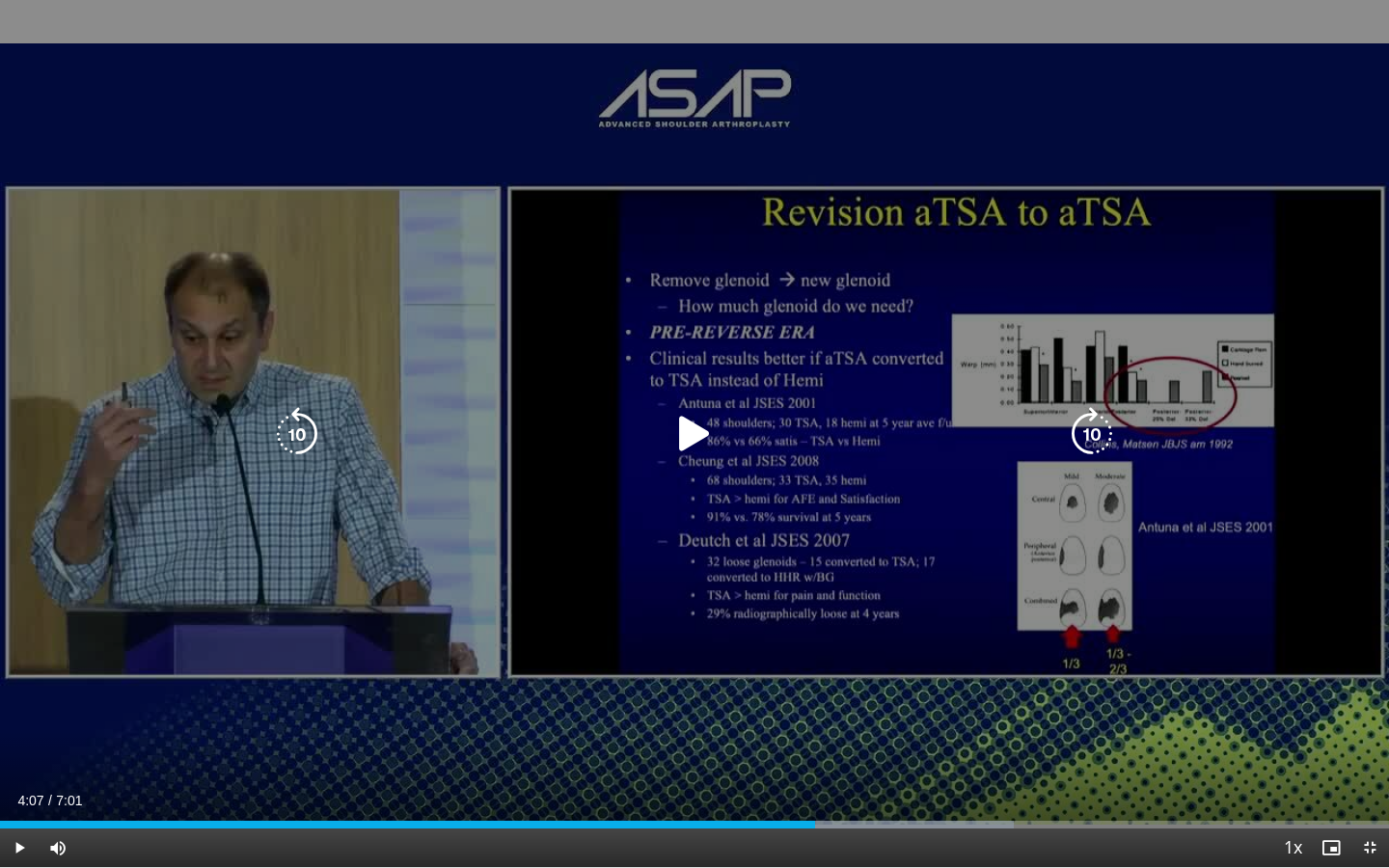 click on "10 seconds
Tap to unmute" at bounding box center [694, 433] 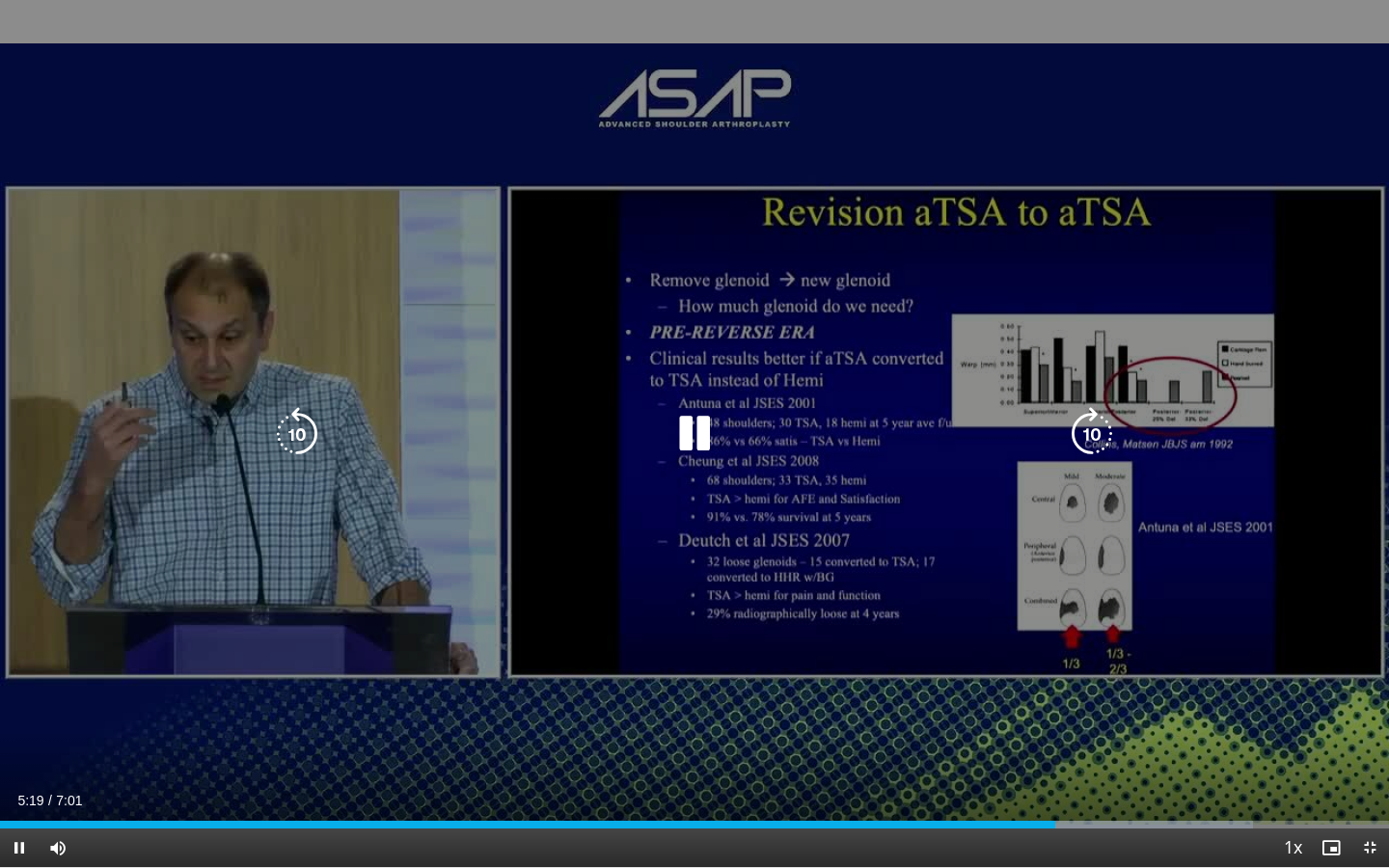 click on "10 seconds
Tap to unmute" at bounding box center (694, 433) 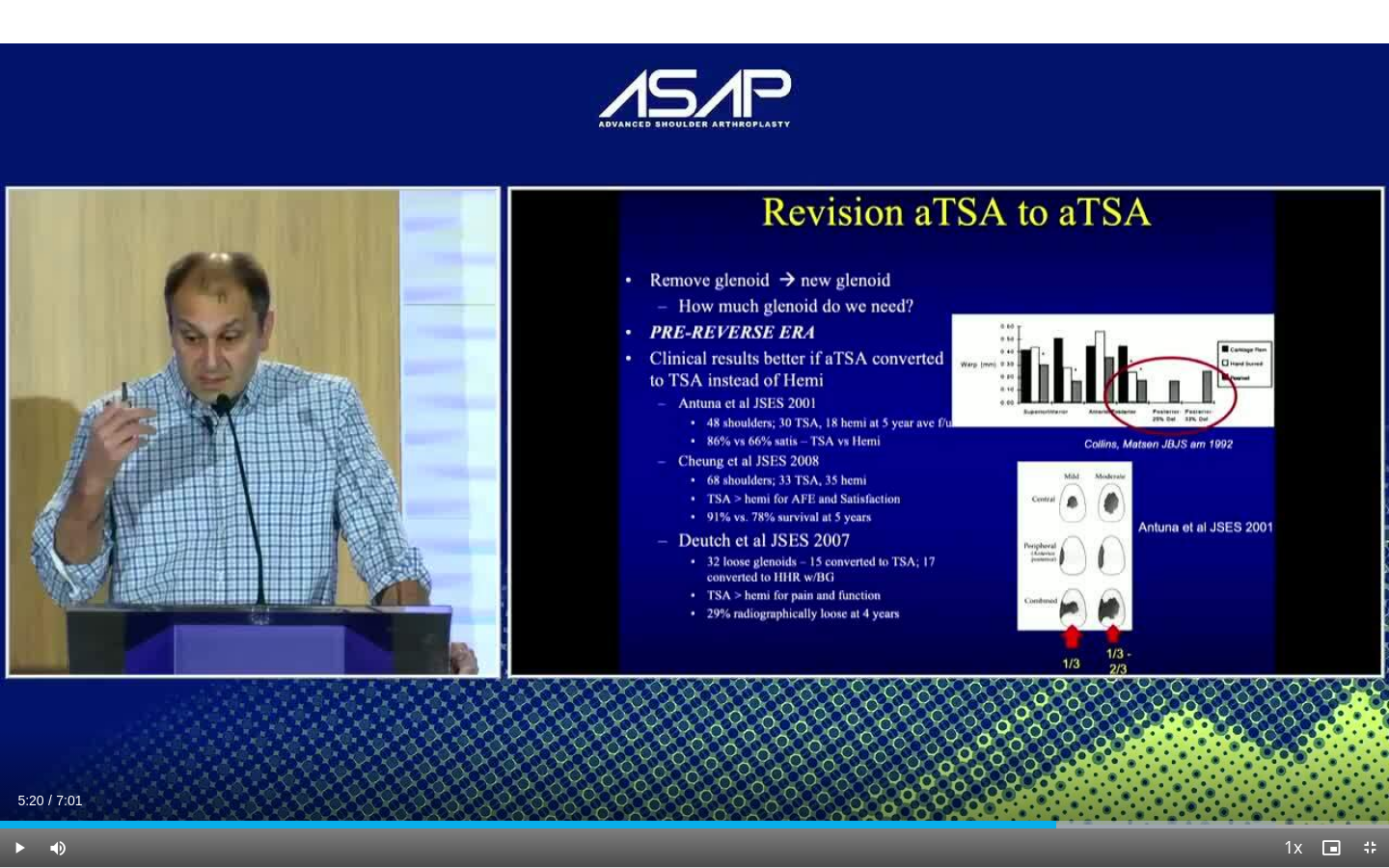 click on "Current Time  5:20 / Duration  7:01" at bounding box center [694, 800] 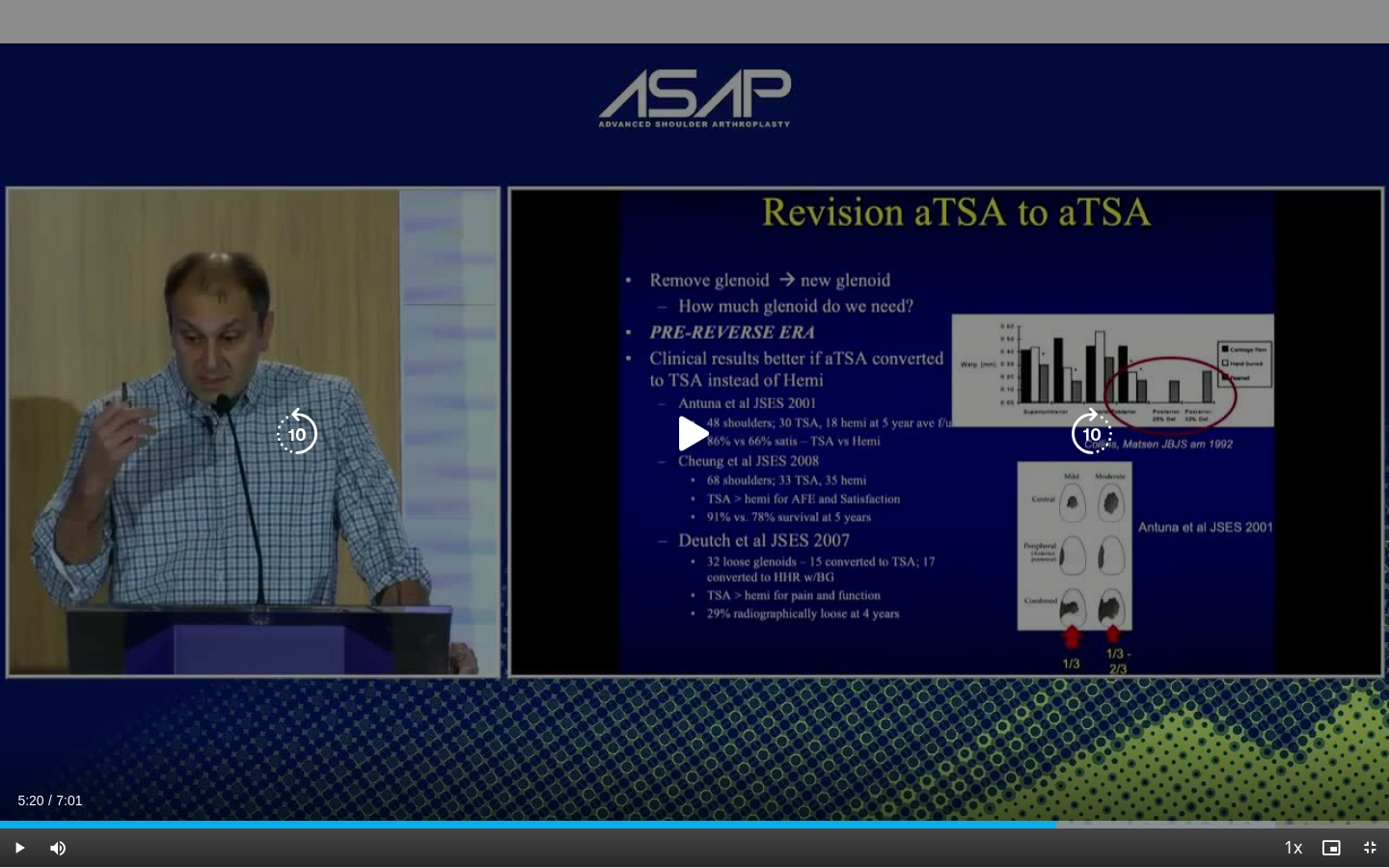click on "10 seconds
Tap to unmute" at bounding box center (694, 433) 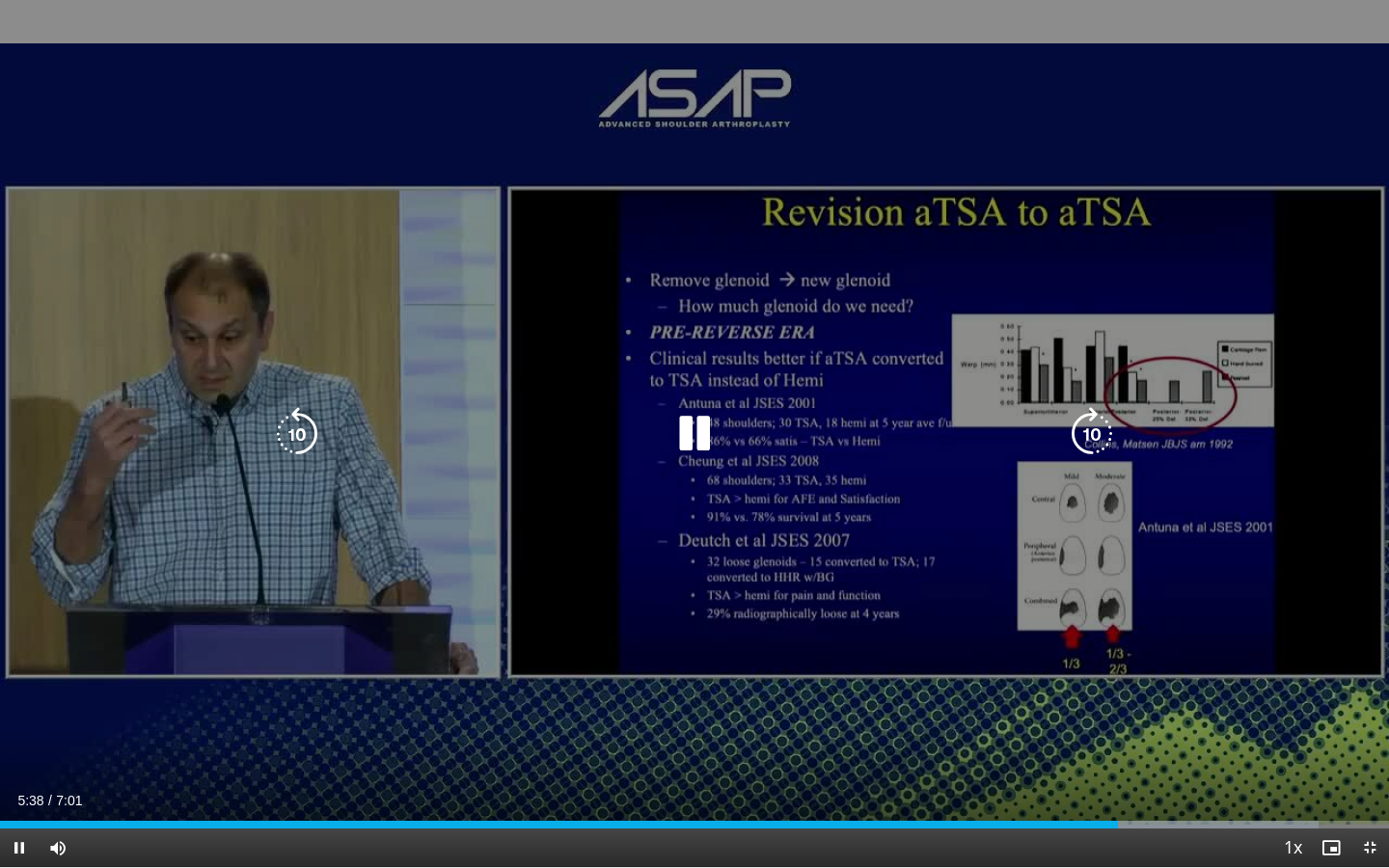 click on "10 seconds
Tap to unmute" at bounding box center [694, 433] 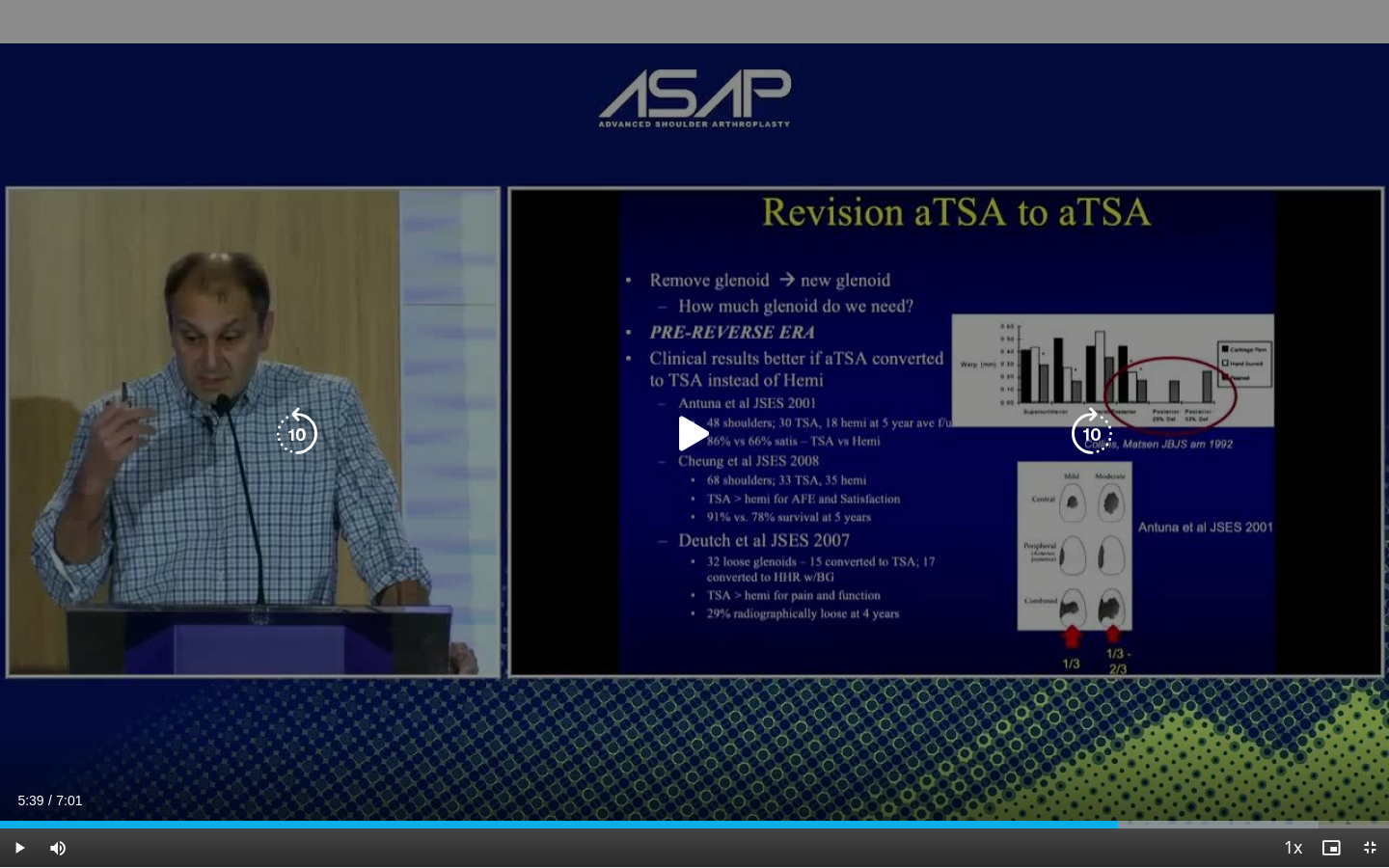 click on "10 seconds
Tap to unmute" at bounding box center (694, 433) 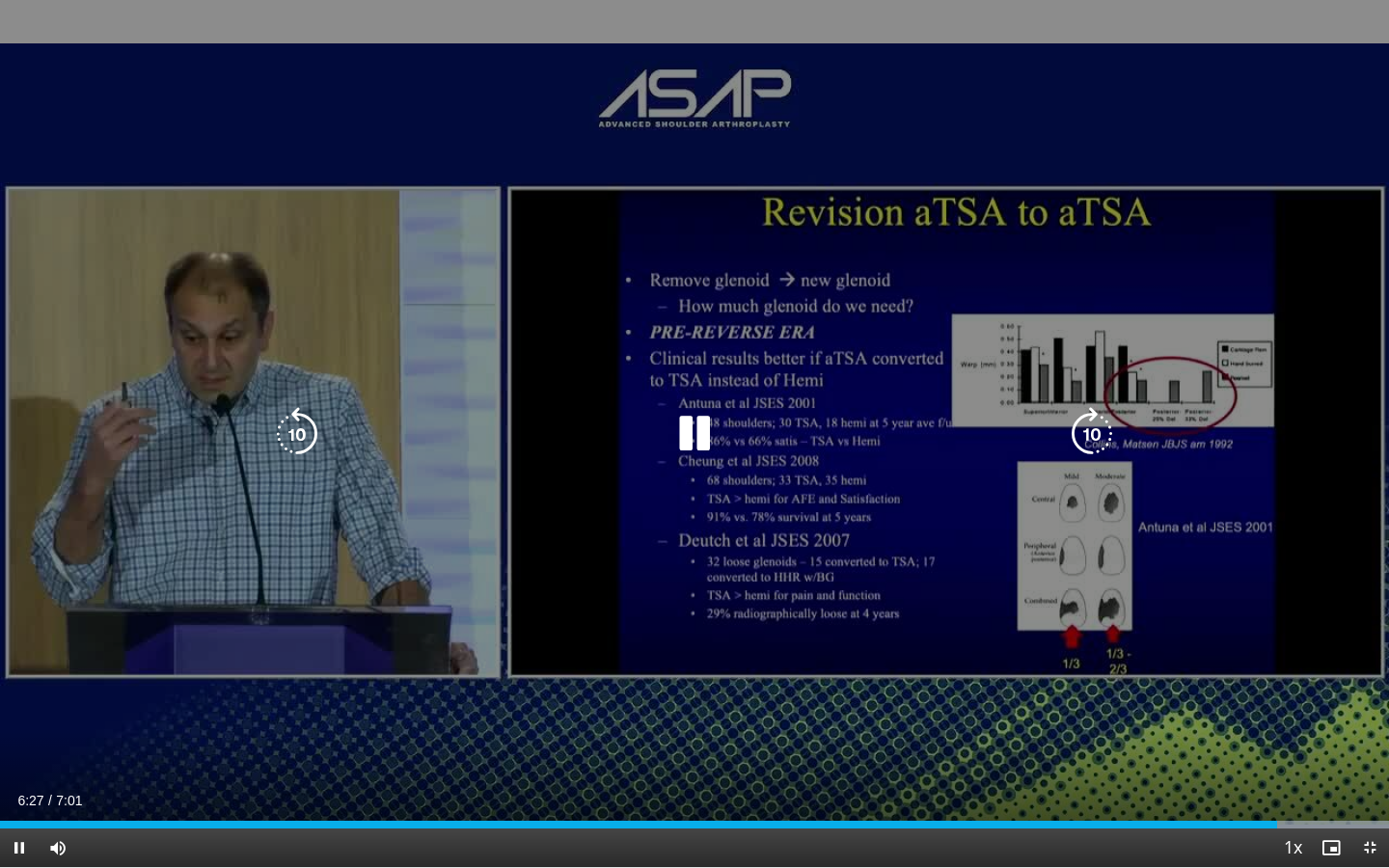 click on "10 seconds
Tap to unmute" at bounding box center [694, 433] 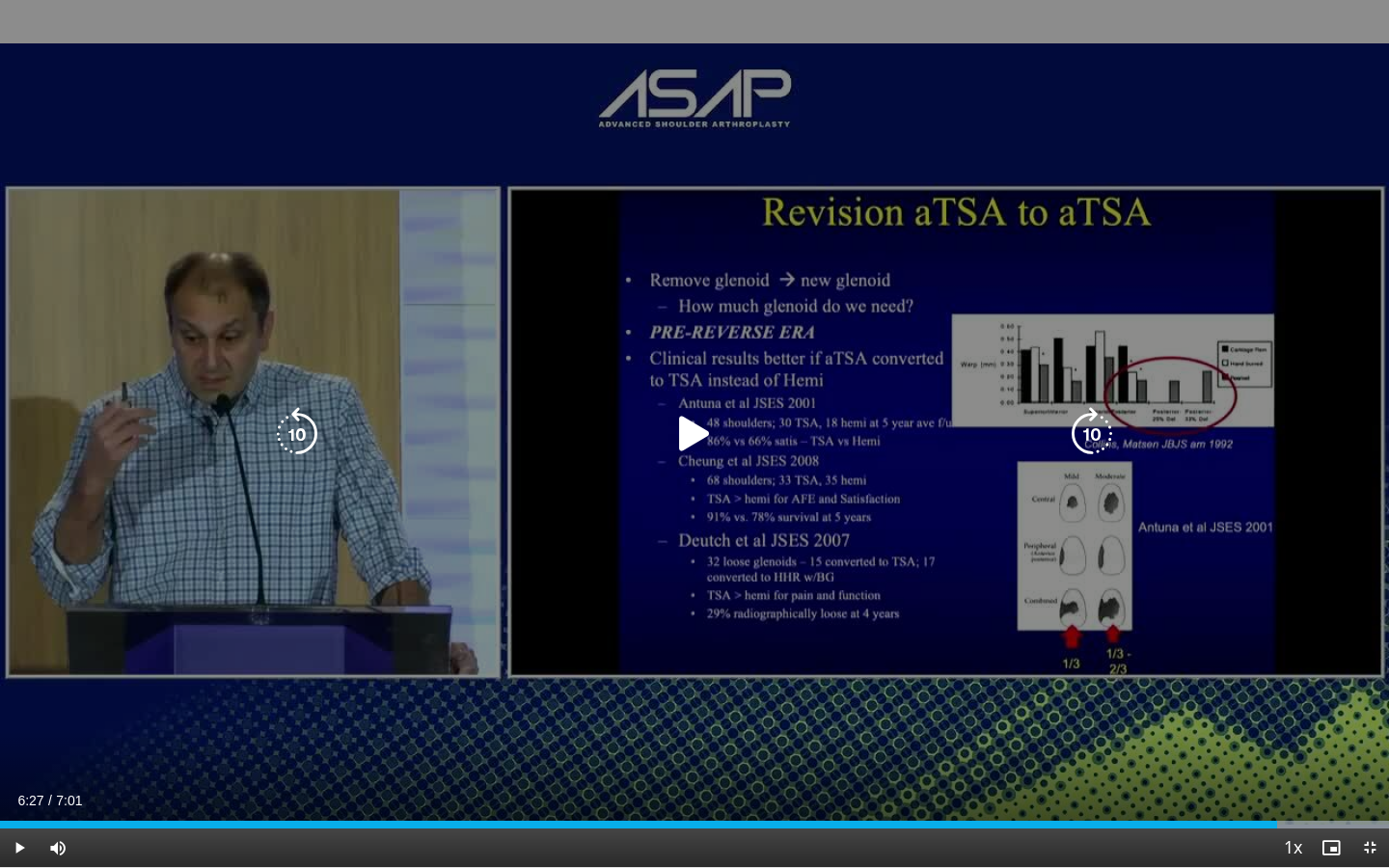 click on "10 seconds
Tap to unmute" at bounding box center (694, 433) 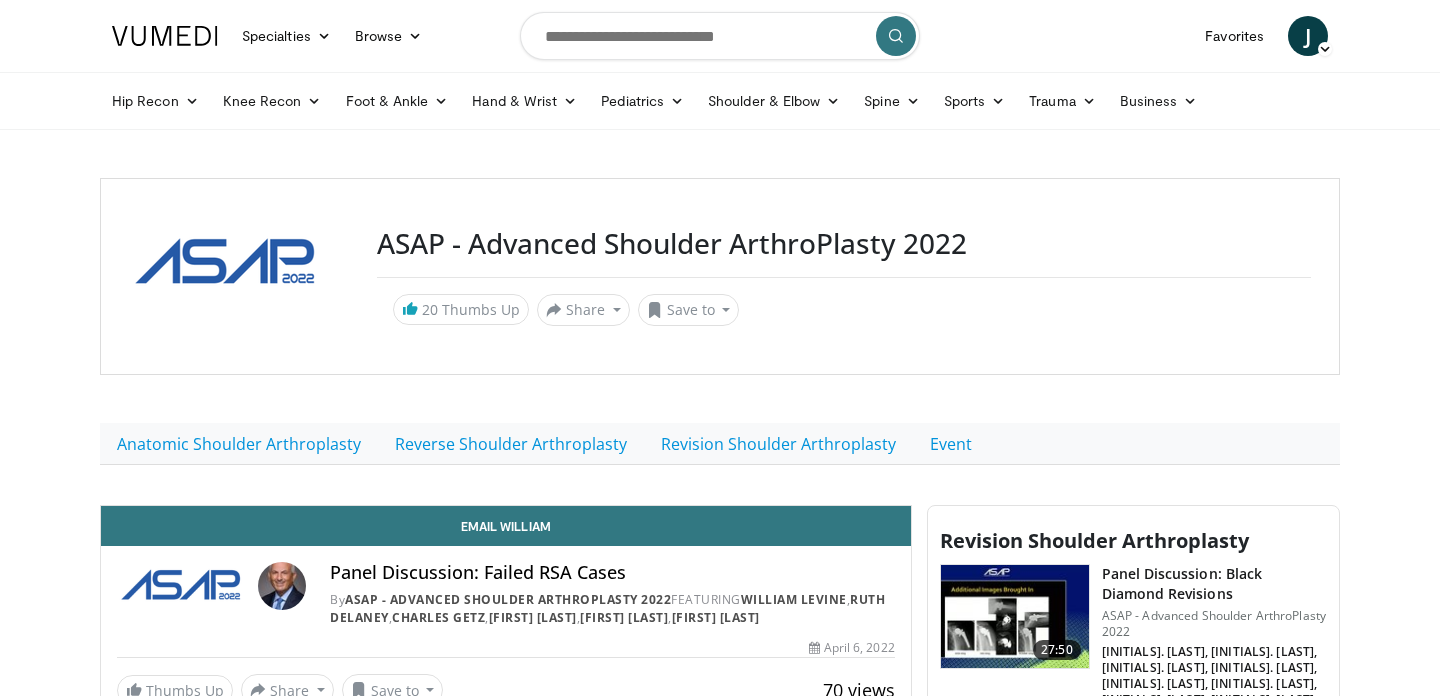 scroll, scrollTop: 0, scrollLeft: 0, axis: both 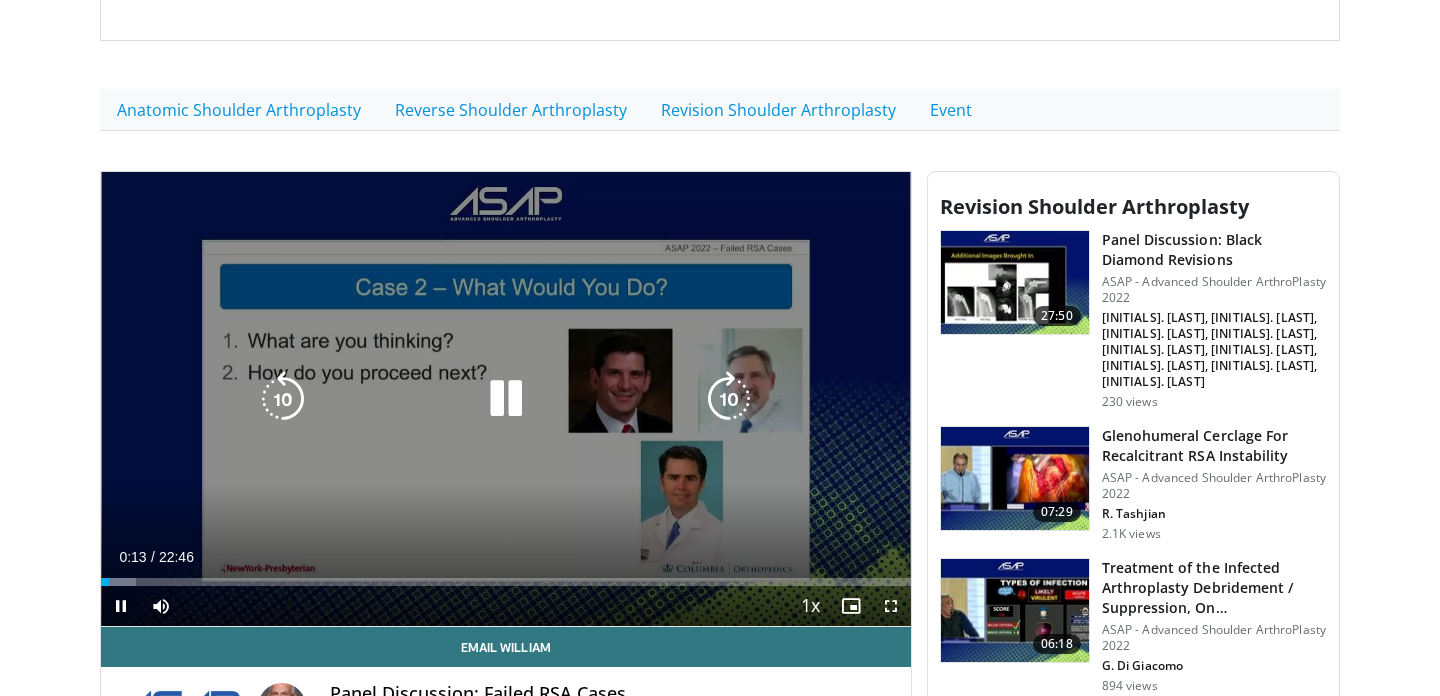 click at bounding box center (506, 399) 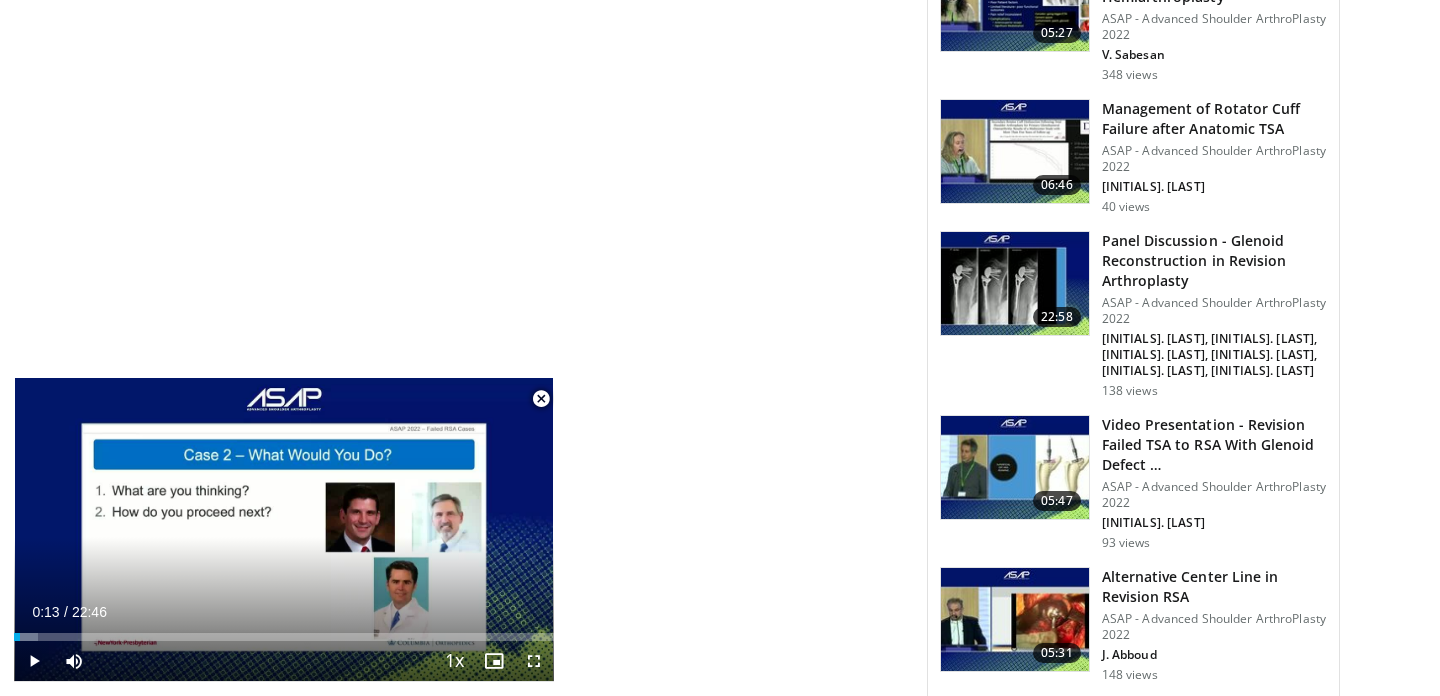 scroll, scrollTop: 5173, scrollLeft: 0, axis: vertical 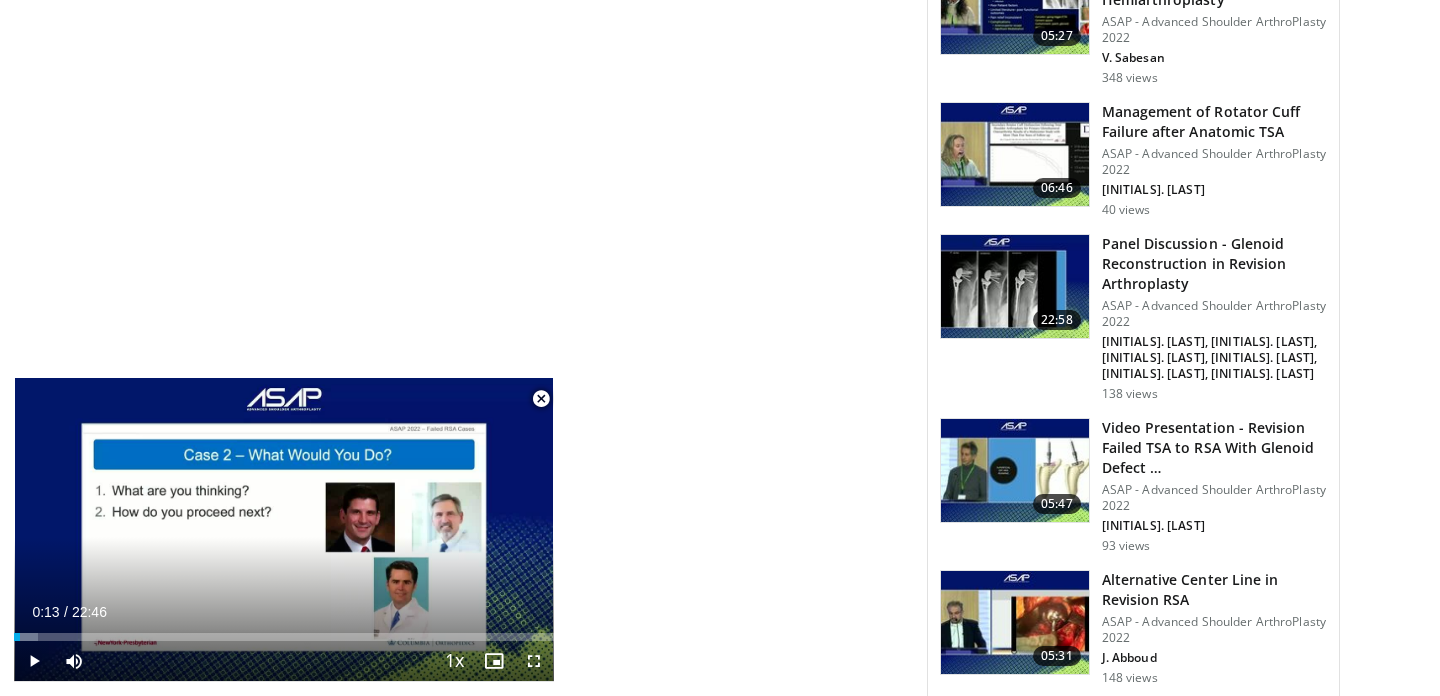 type 